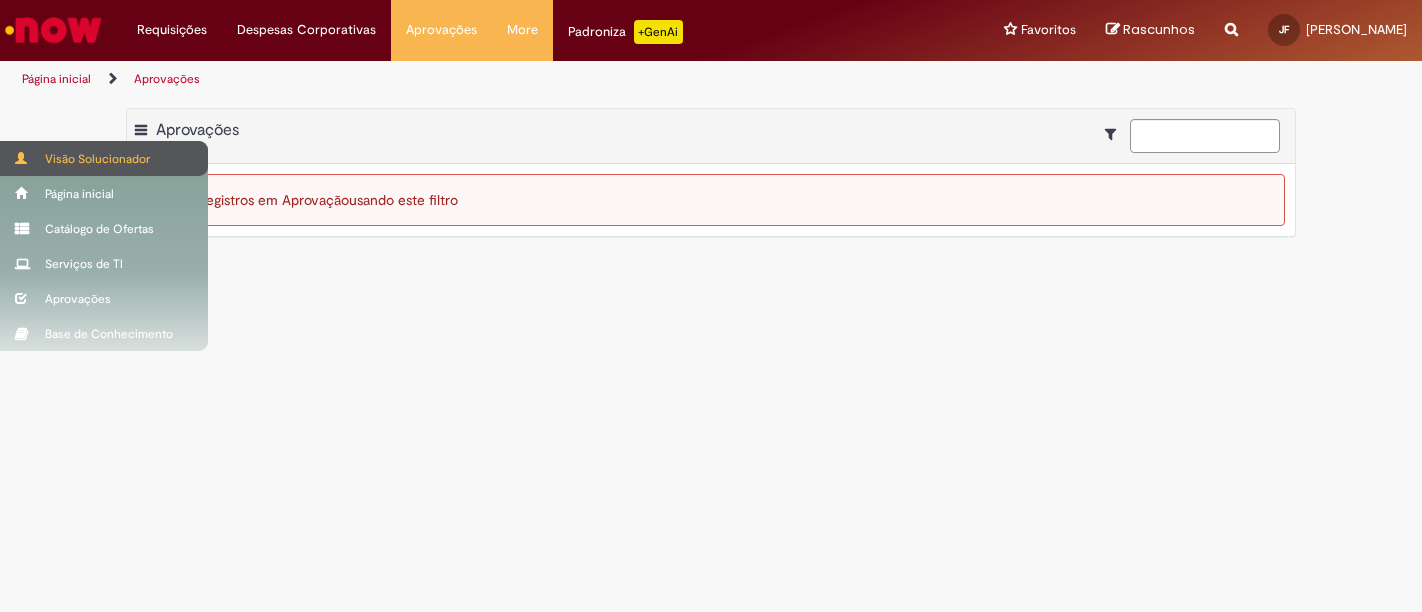 scroll, scrollTop: 0, scrollLeft: 0, axis: both 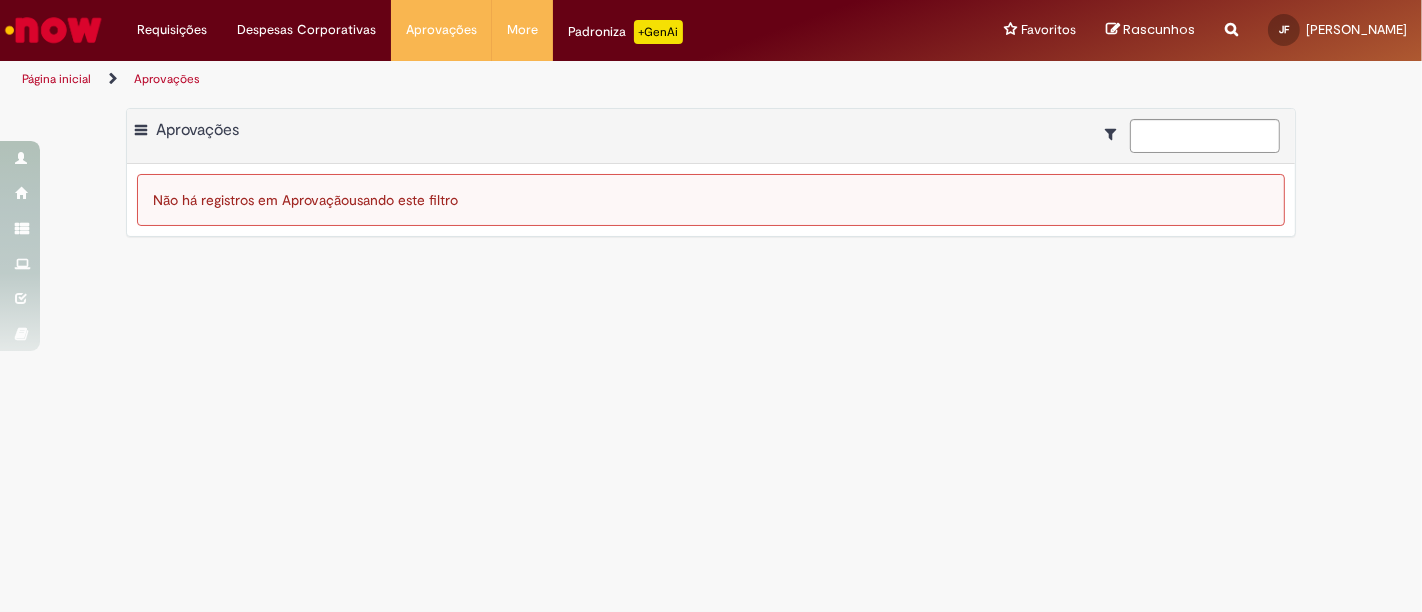 click at bounding box center (53, 30) 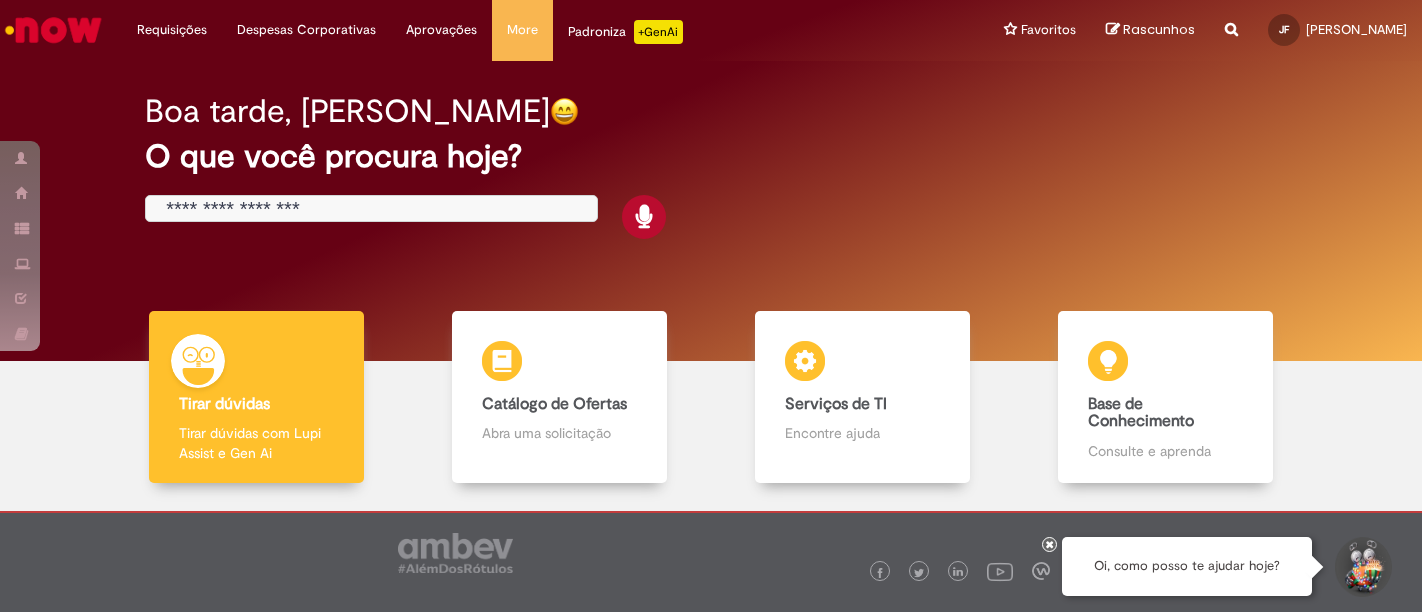 scroll, scrollTop: 0, scrollLeft: 0, axis: both 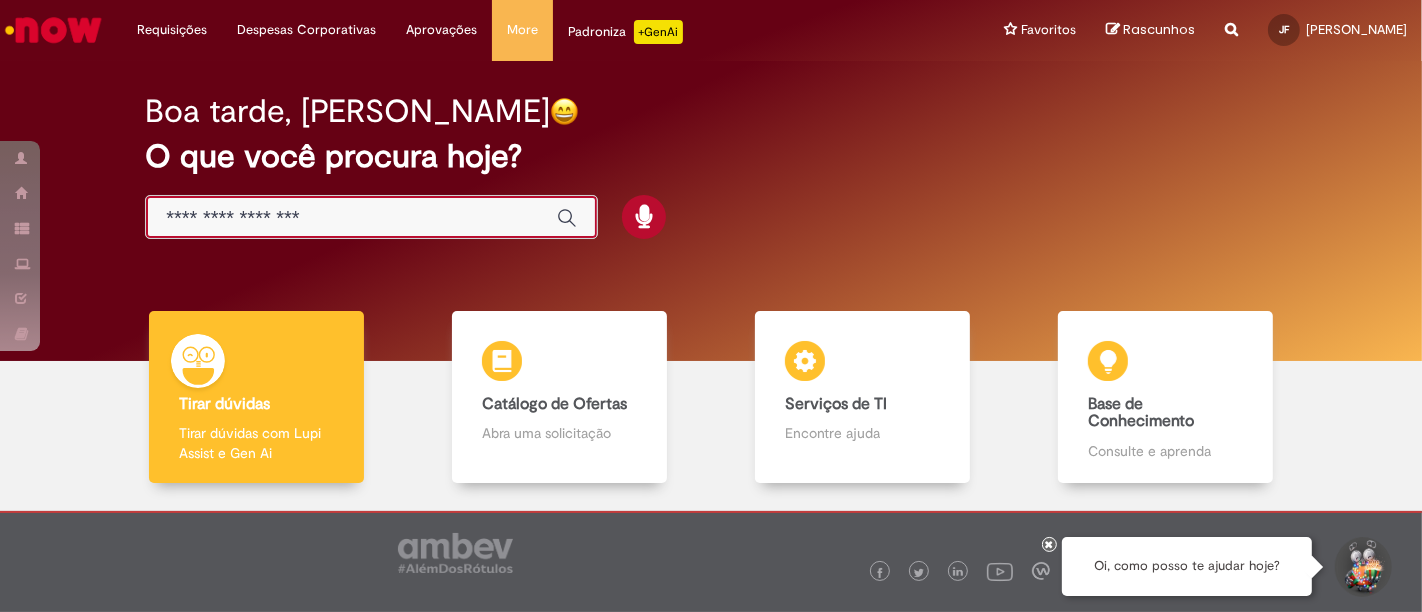 click at bounding box center (351, 218) 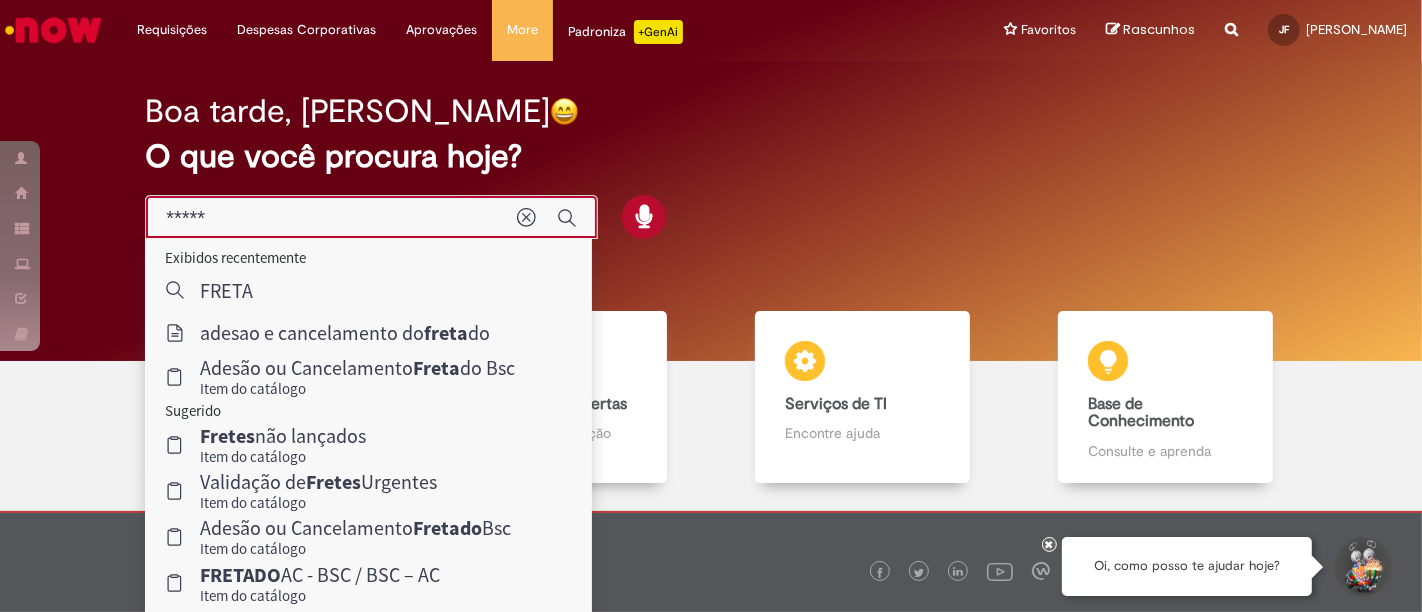 type on "******" 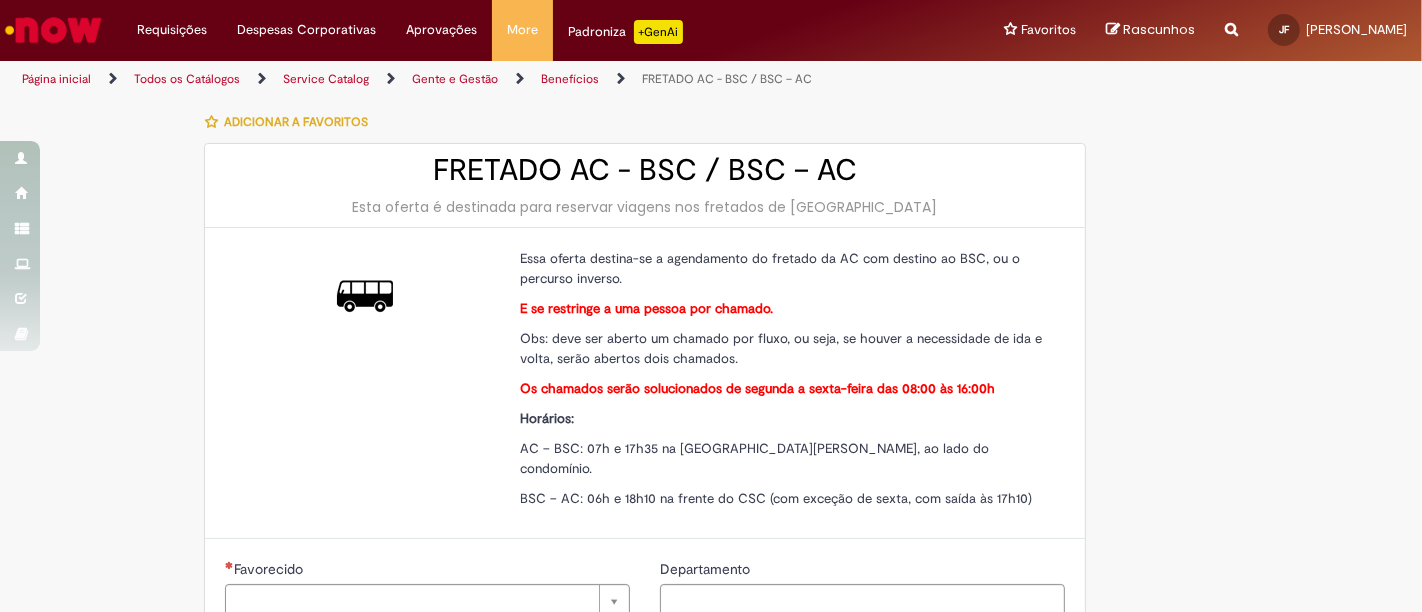 type on "**********" 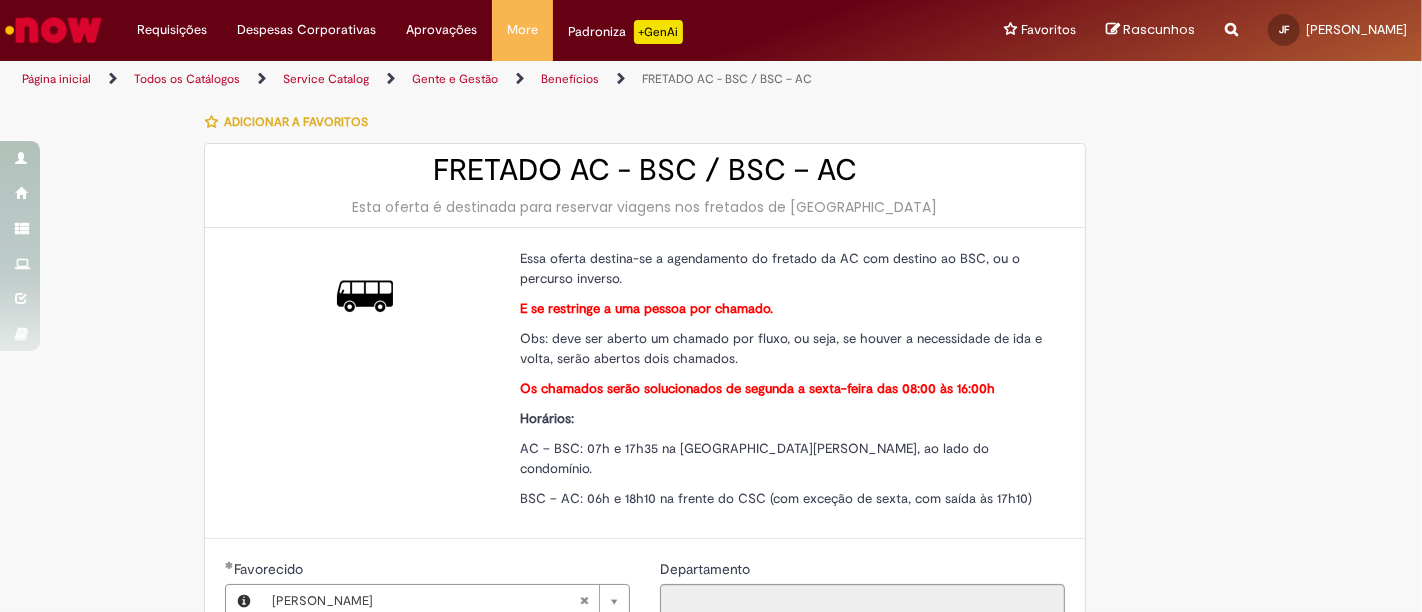 scroll, scrollTop: 444, scrollLeft: 0, axis: vertical 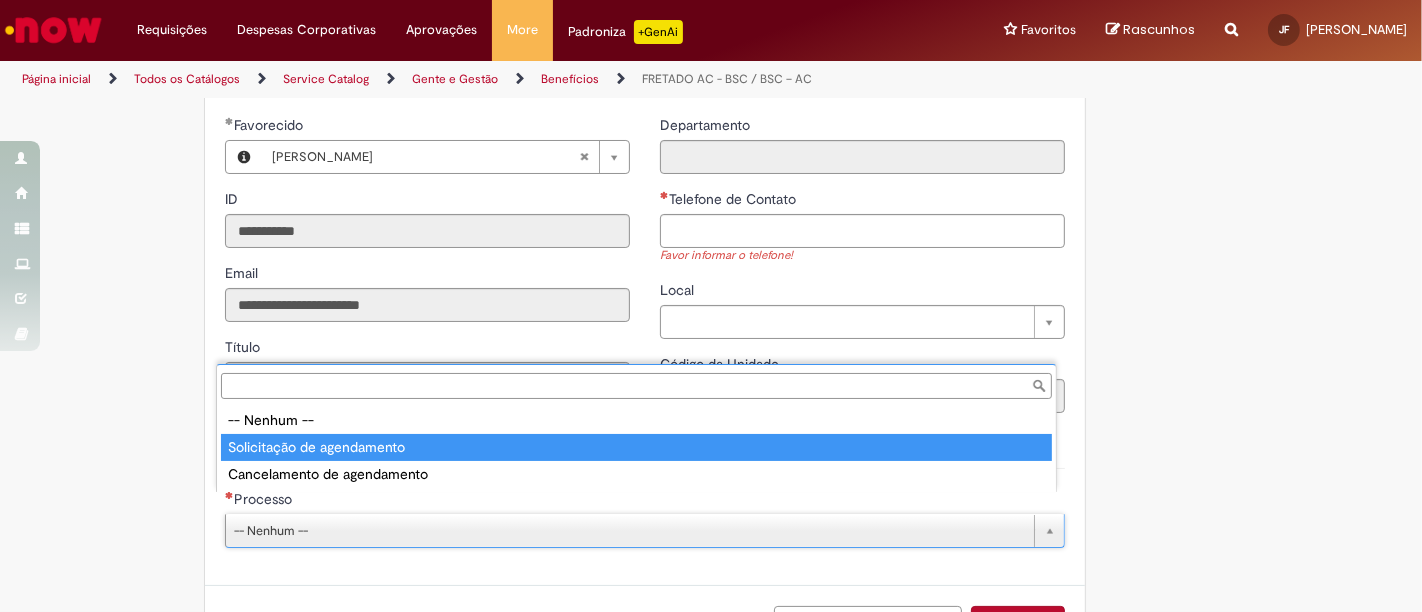type on "**********" 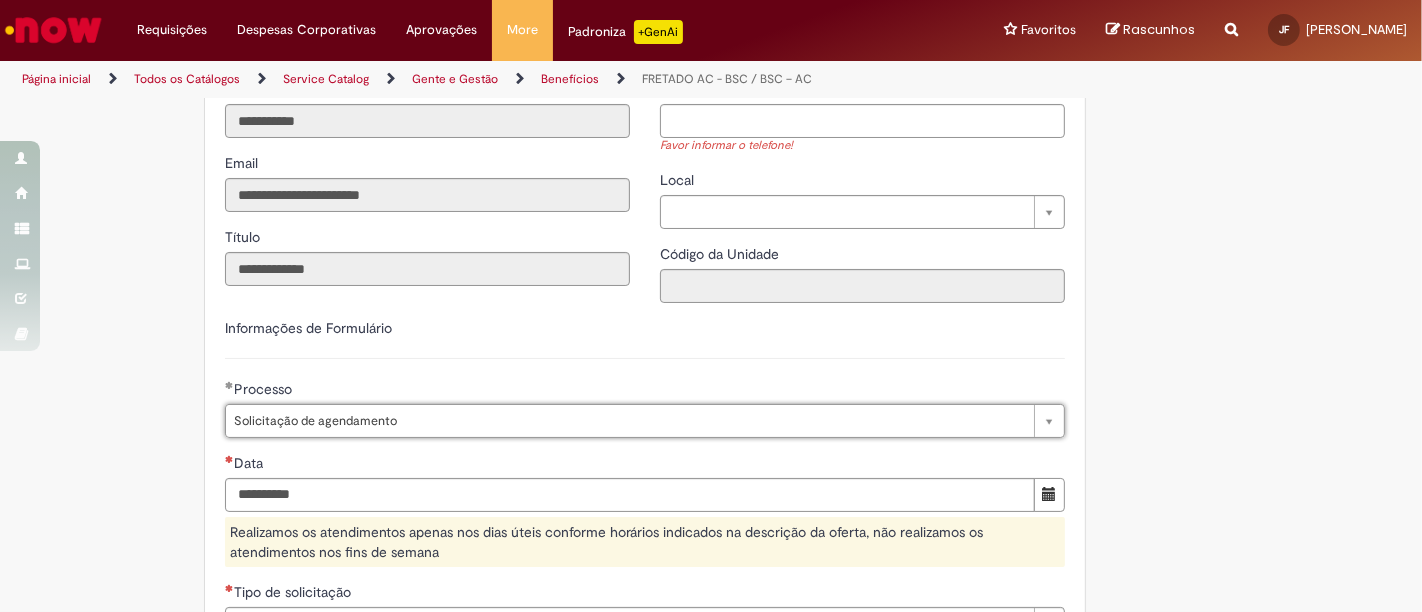 scroll, scrollTop: 777, scrollLeft: 0, axis: vertical 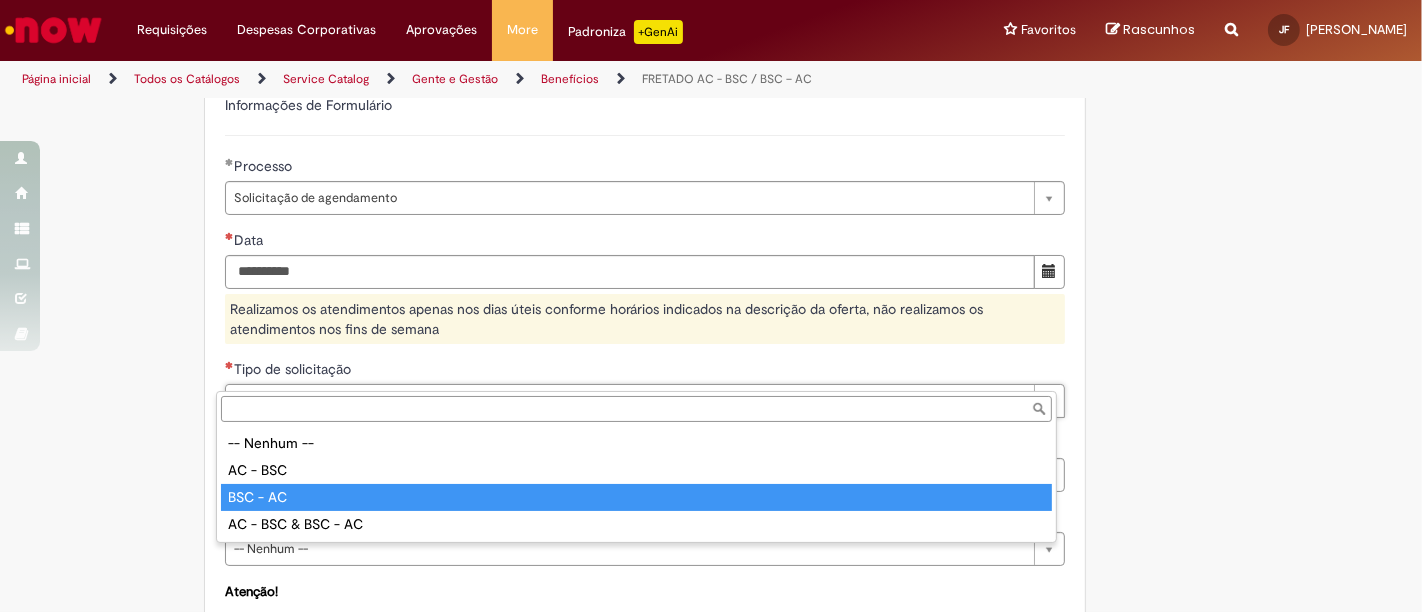 type on "********" 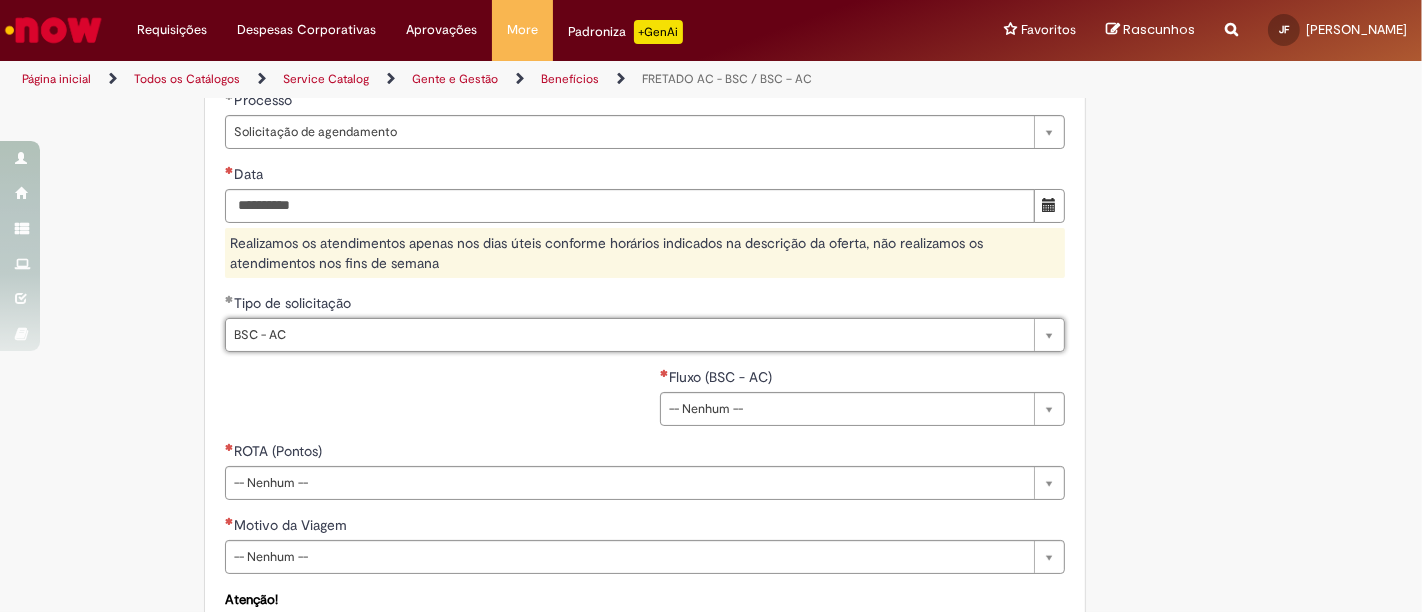 scroll, scrollTop: 888, scrollLeft: 0, axis: vertical 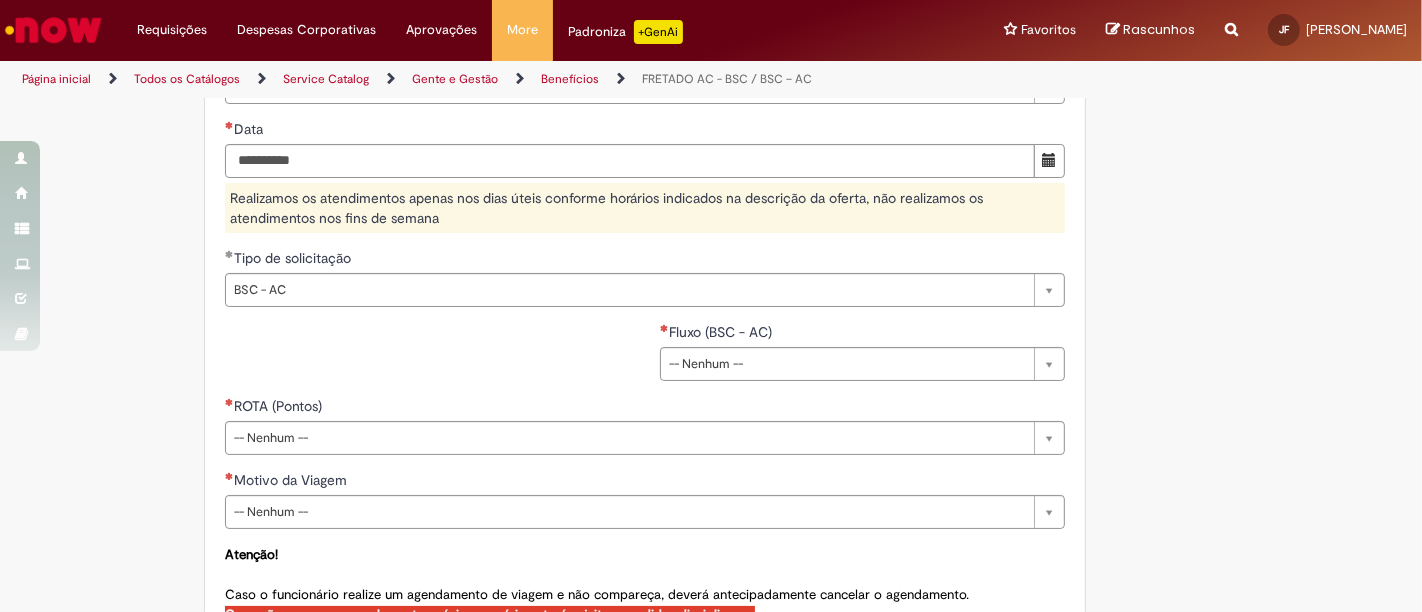 click on "Tire dúvidas com LupiAssist    +GenAI
Oi! Eu sou LupiAssist, uma Inteligência Artificial Generativa em constante aprendizado   Meu conteúdo é monitorado para trazer uma melhor experiência
Dúvidas comuns:
Só mais um instante, estou consultando nossas bases de conhecimento  e escrevendo a melhor resposta pra você!
Title
Lorem ipsum dolor sit amet    Fazer uma nova pergunta
Gerei esta resposta utilizando IA Generativa em conjunto com os nossos padrões. Em caso de divergência, os documentos oficiais prevalecerão.
Saiba mais em:
Ou ligue para:
E aí, te ajudei?
Sim, obrigado!" at bounding box center (711, 53) 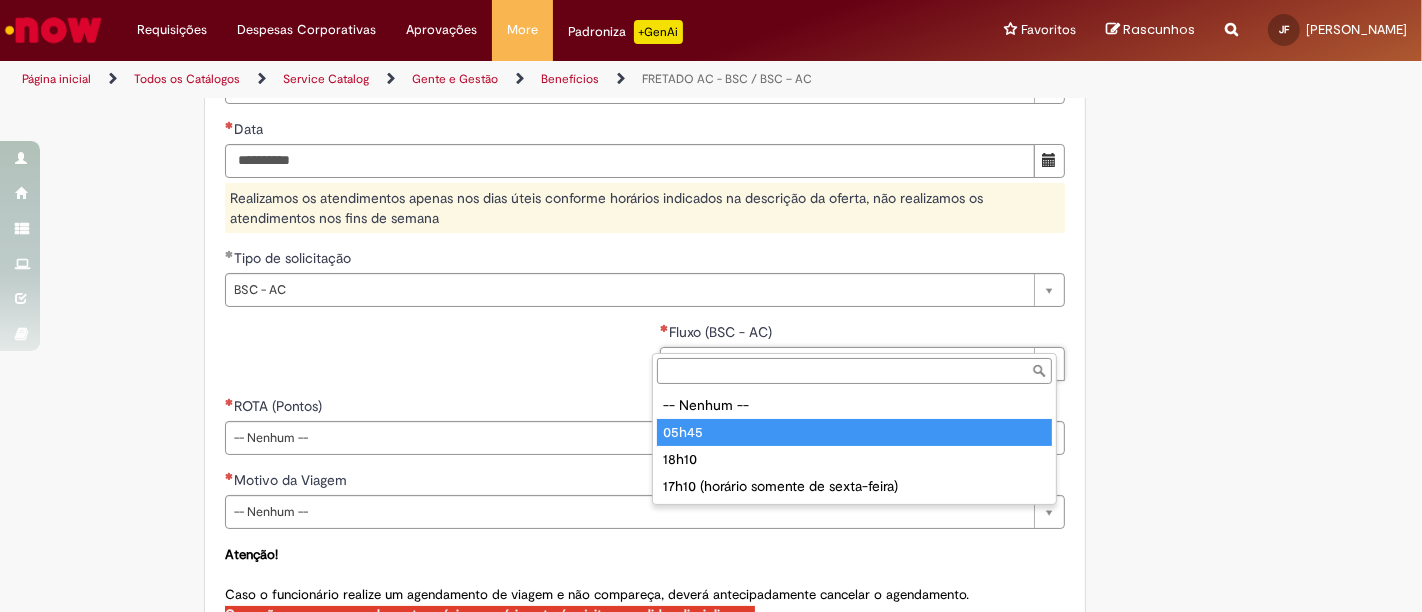type on "*****" 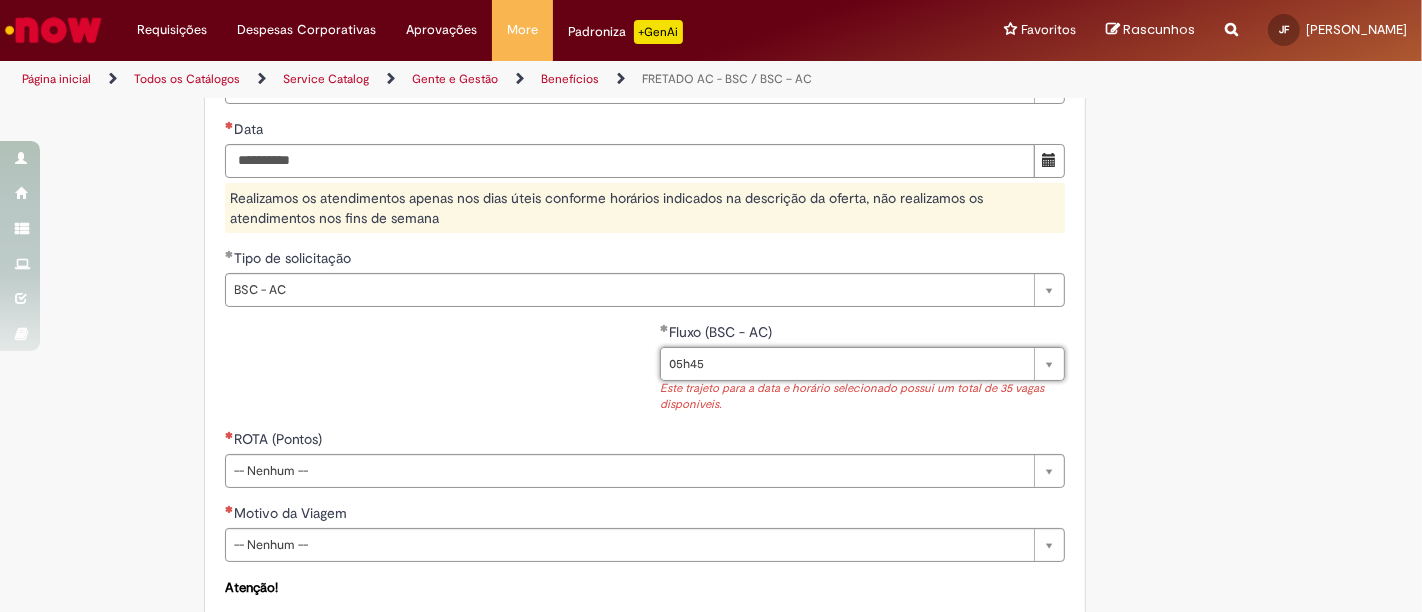 click on "**********" at bounding box center [427, 322] 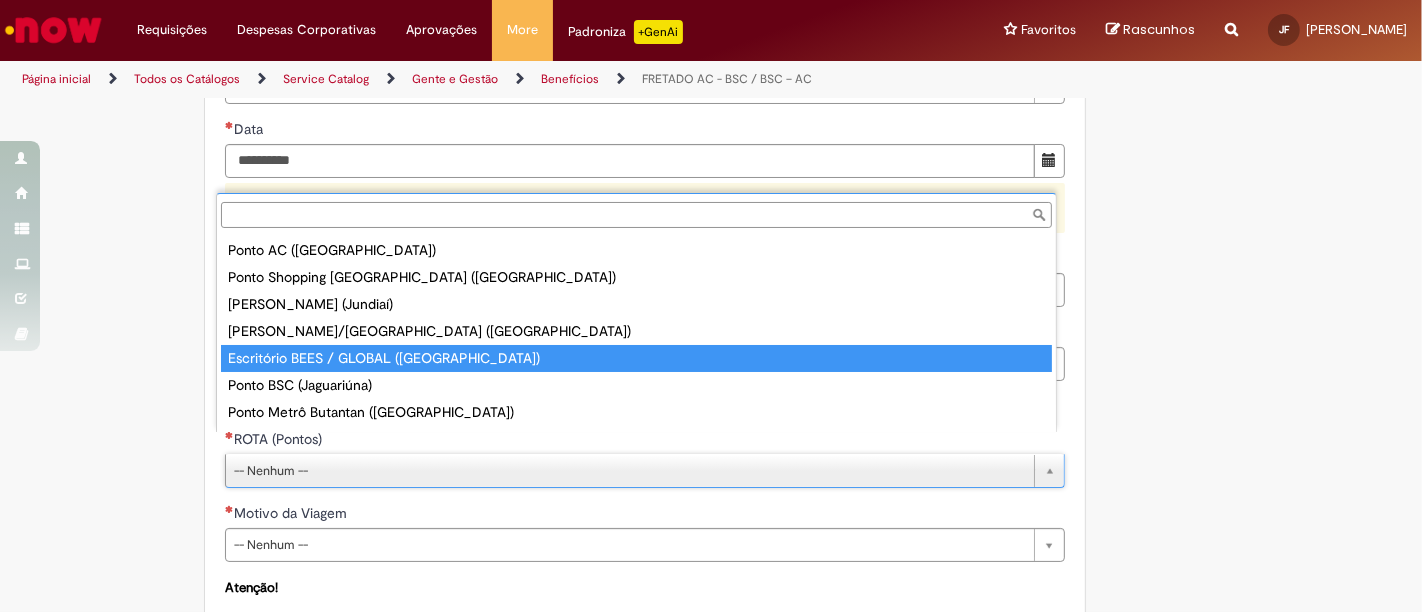 scroll, scrollTop: 51, scrollLeft: 0, axis: vertical 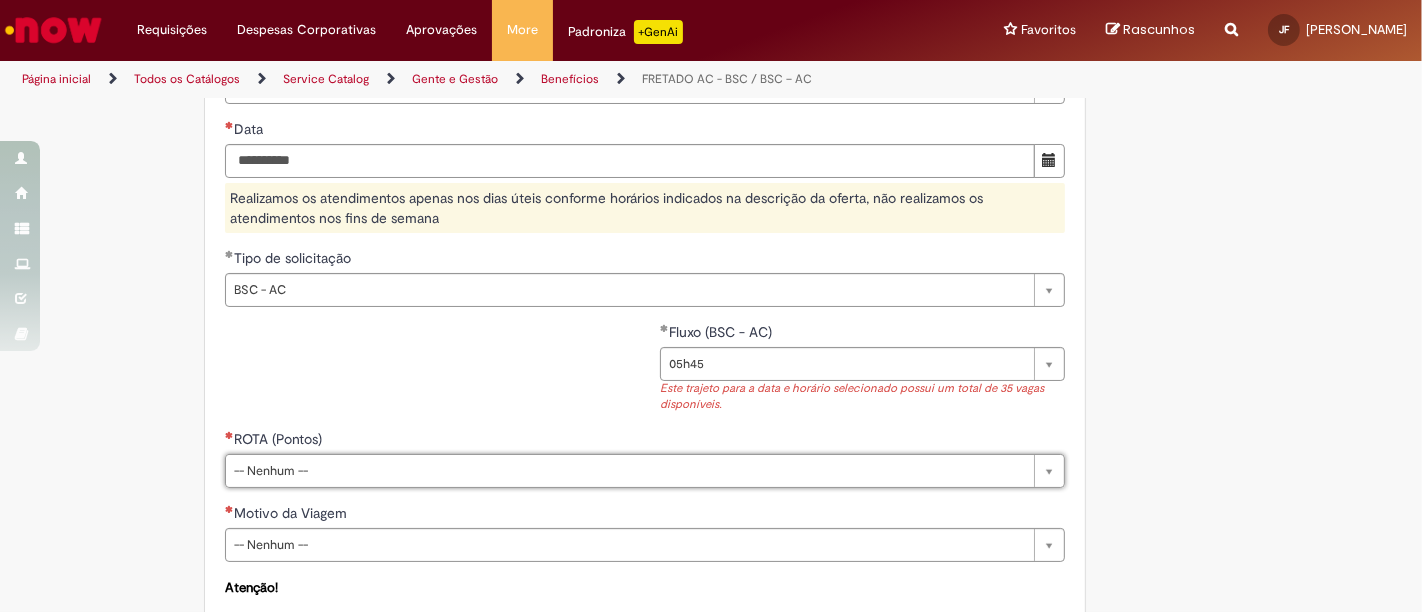 click on "Fluxo (BSC - AC)" at bounding box center (862, 334) 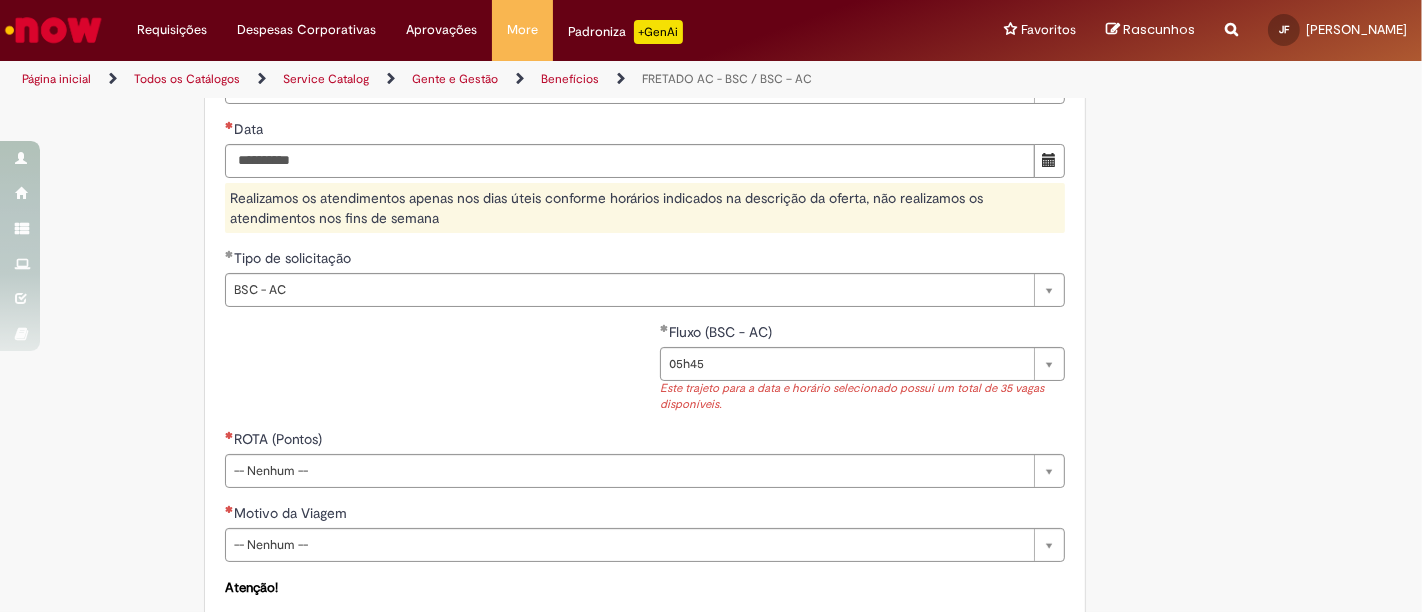drag, startPoint x: 847, startPoint y: 334, endPoint x: 840, endPoint y: 355, distance: 22.135944 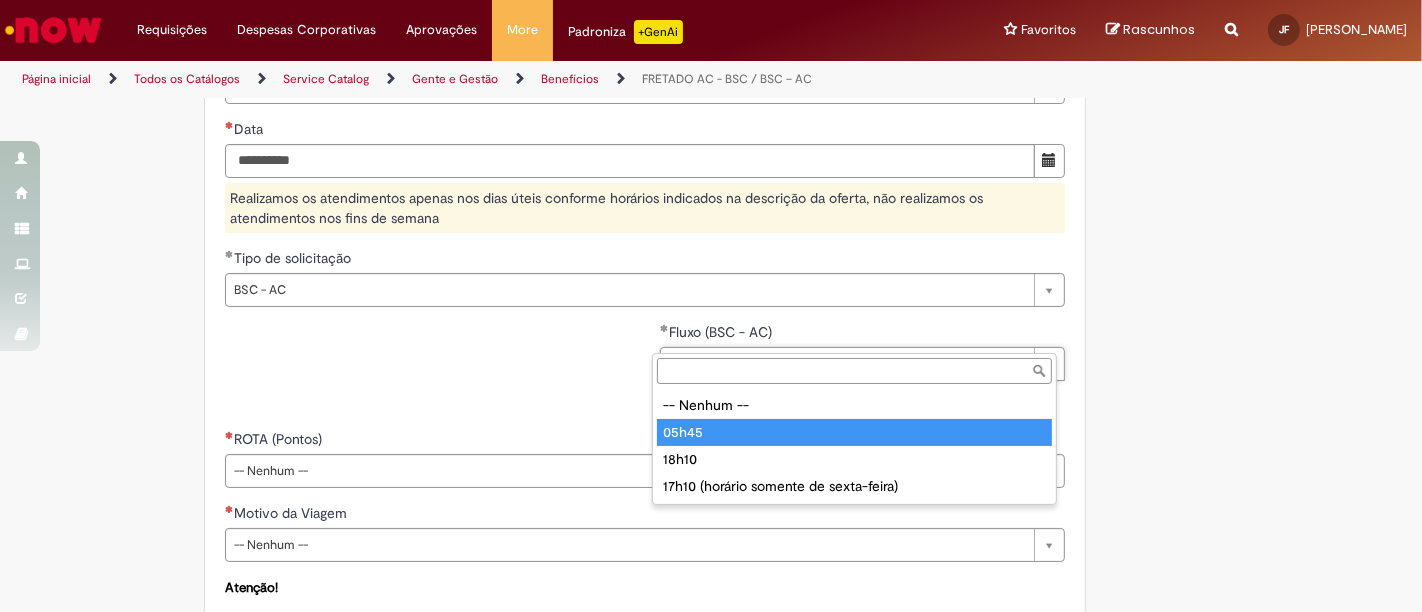 type on "*****" 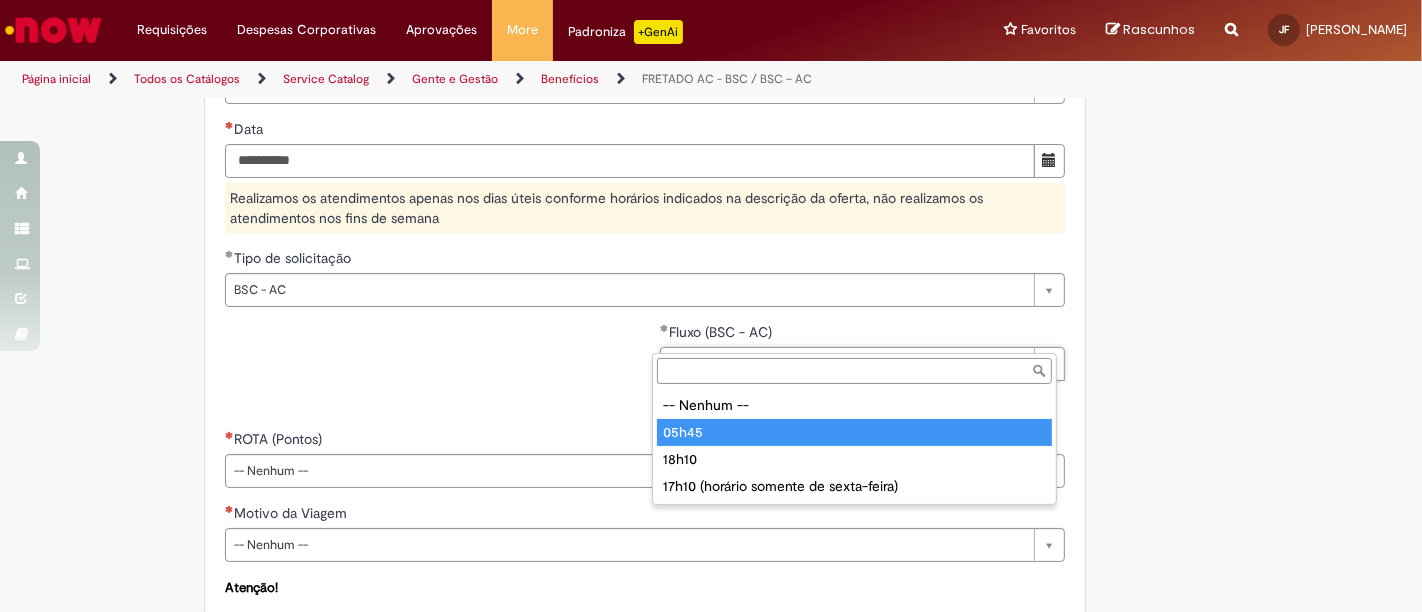 scroll, scrollTop: 0, scrollLeft: 38, axis: horizontal 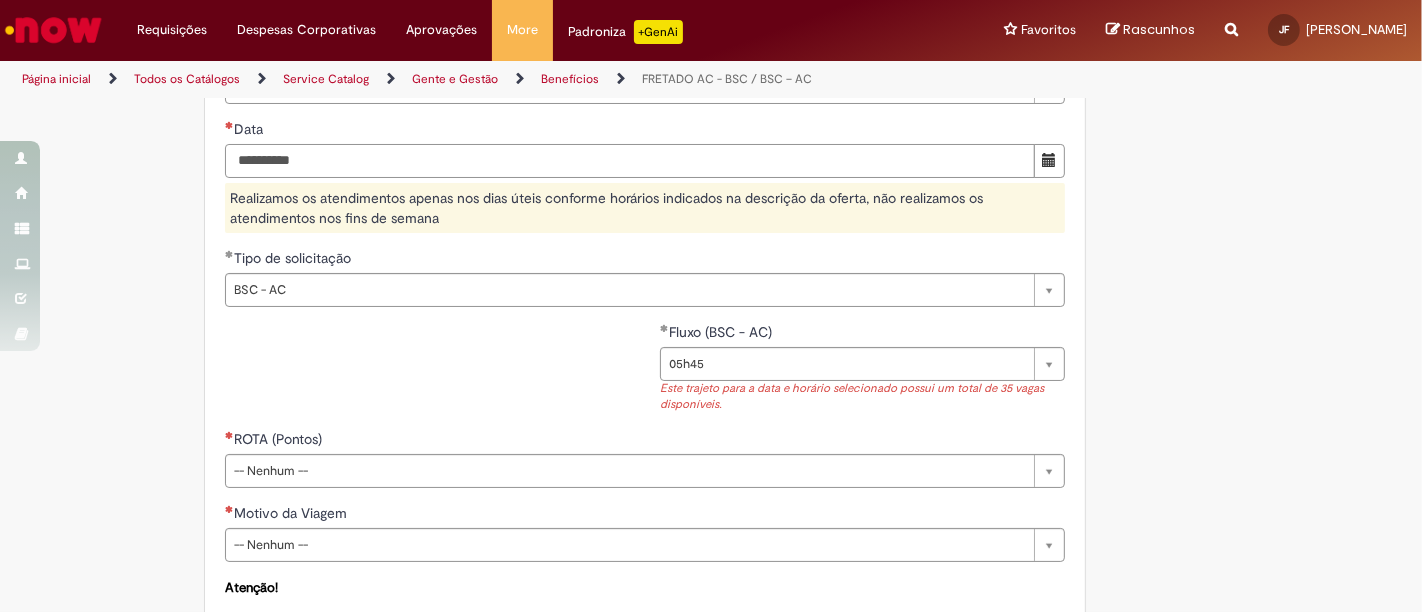 click on "Data" at bounding box center (630, 161) 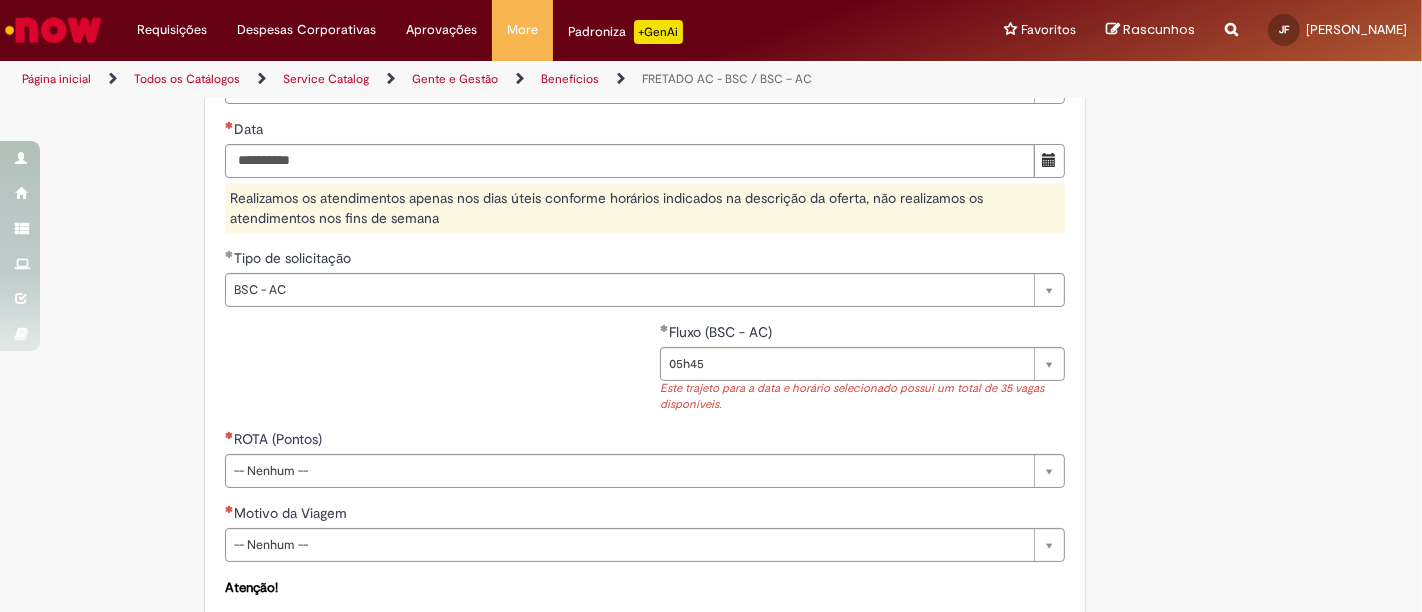 click on "**********" at bounding box center (645, 375) 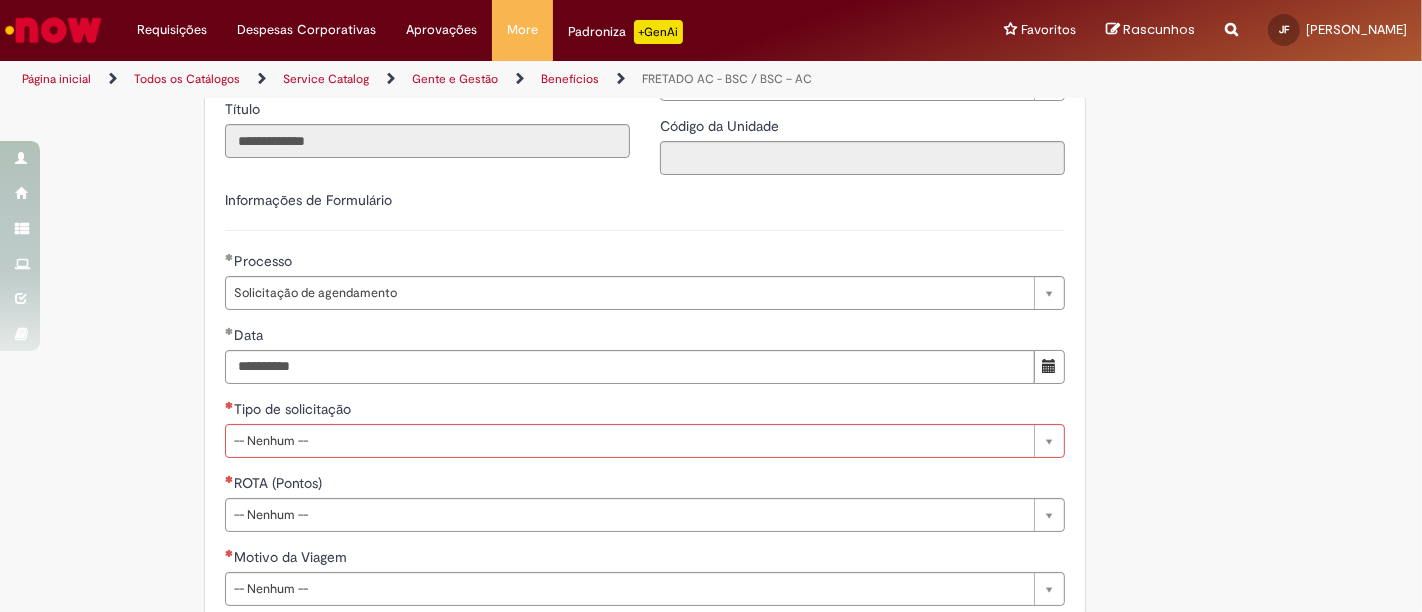 scroll, scrollTop: 555, scrollLeft: 0, axis: vertical 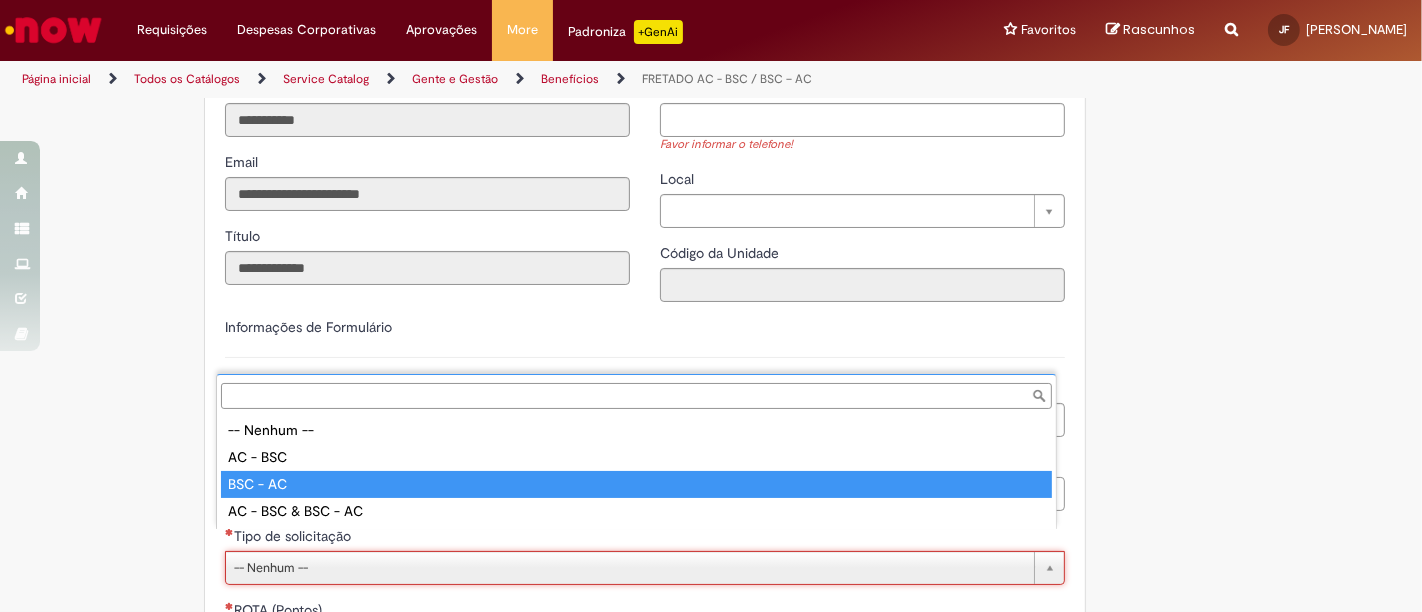 type on "********" 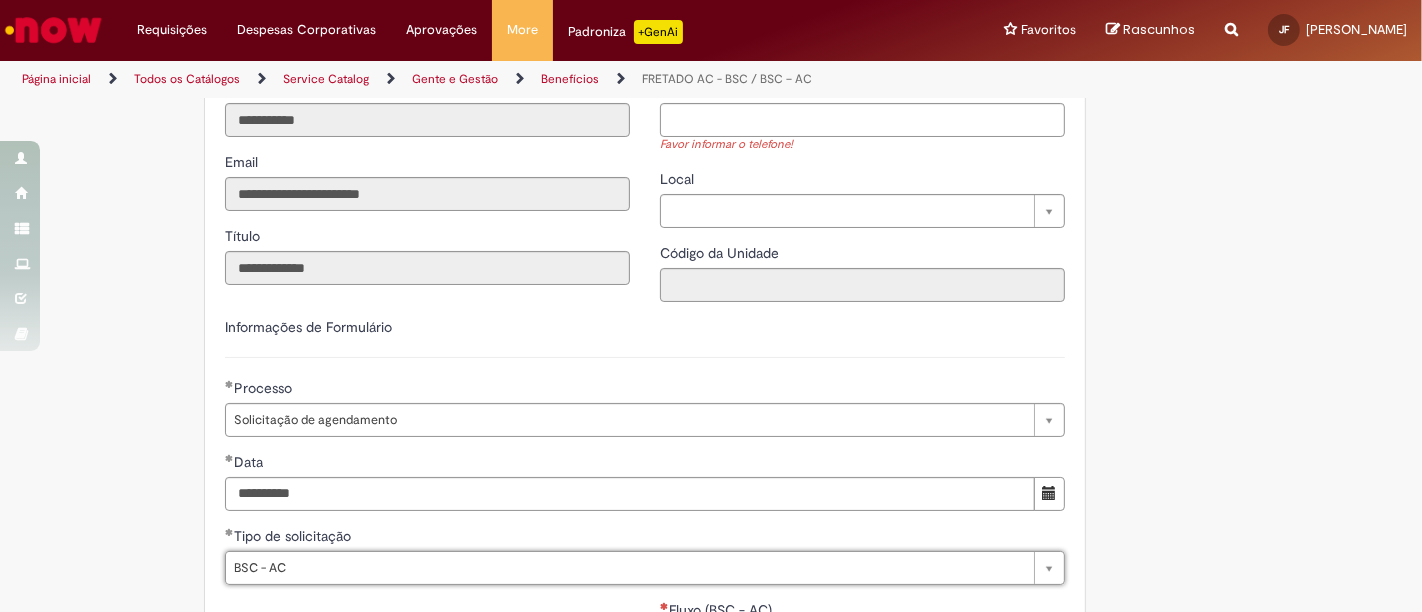 click on "Tipo de solicitação" at bounding box center [645, 538] 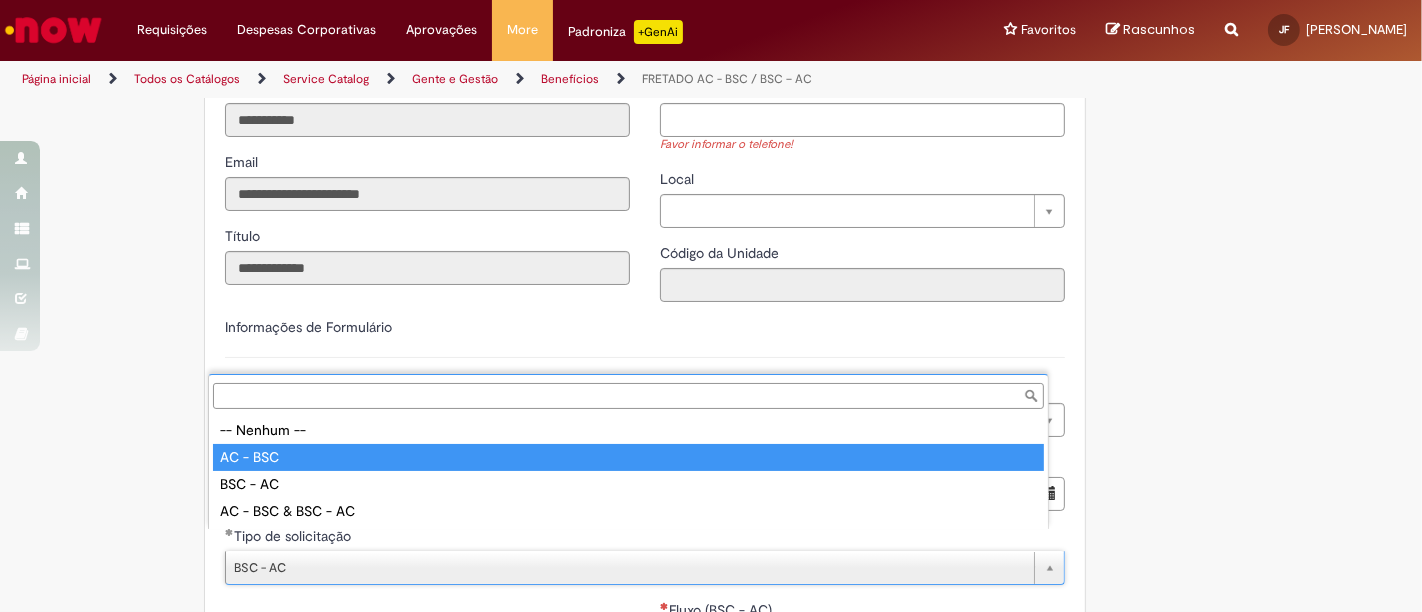type on "********" 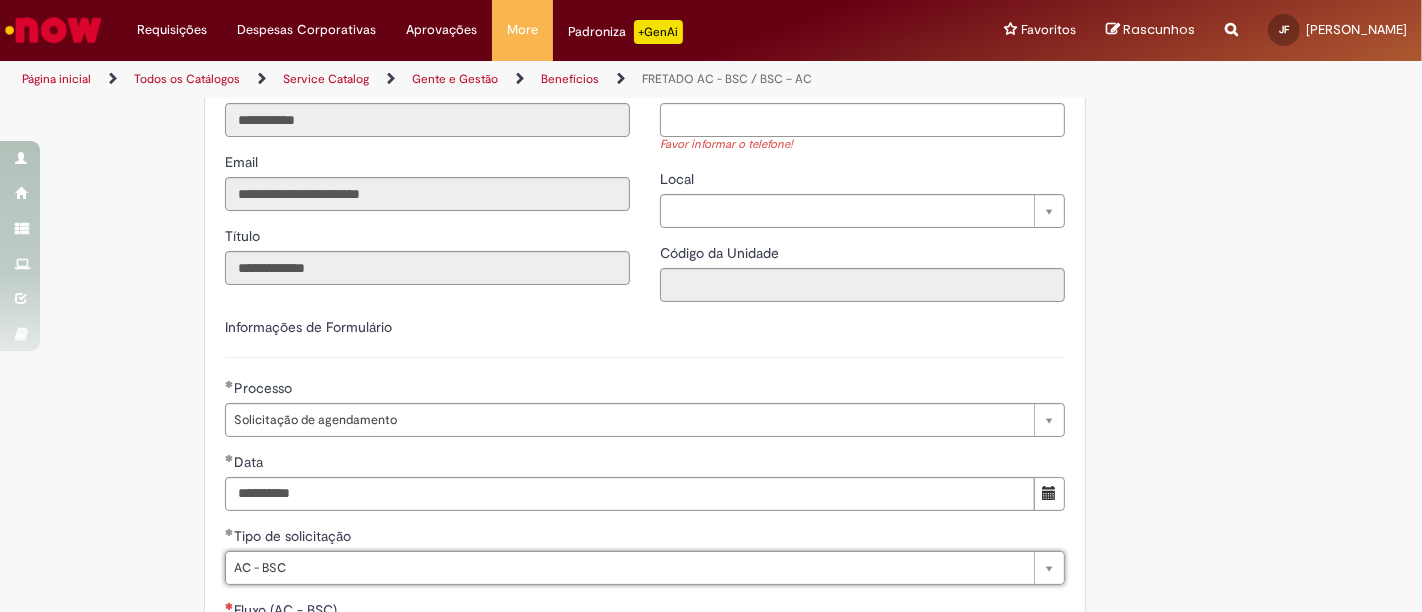 scroll, scrollTop: 0, scrollLeft: 57, axis: horizontal 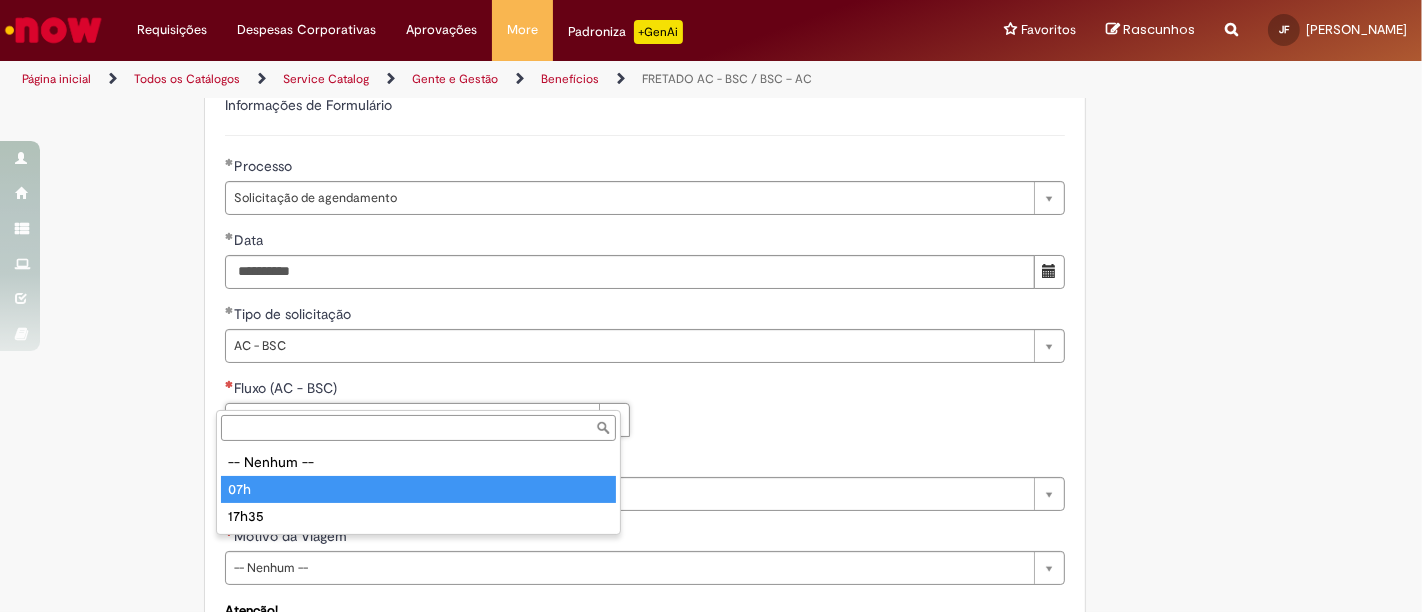 type on "***" 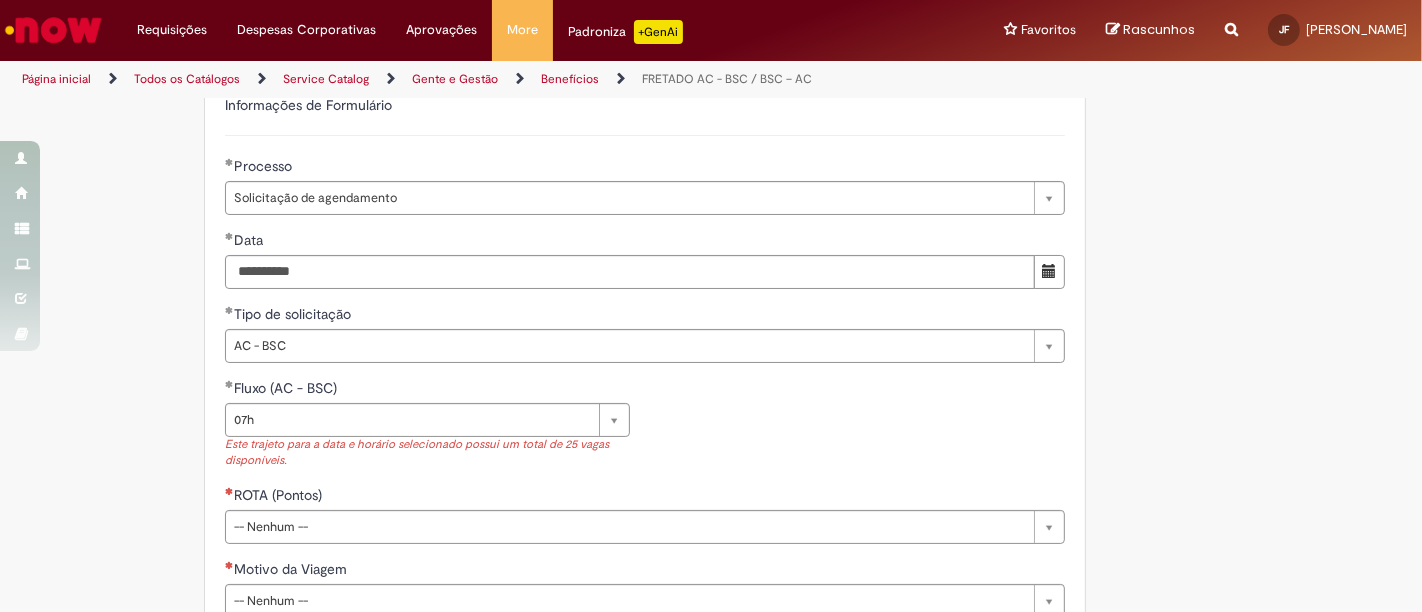 click on "**********" at bounding box center [645, 431] 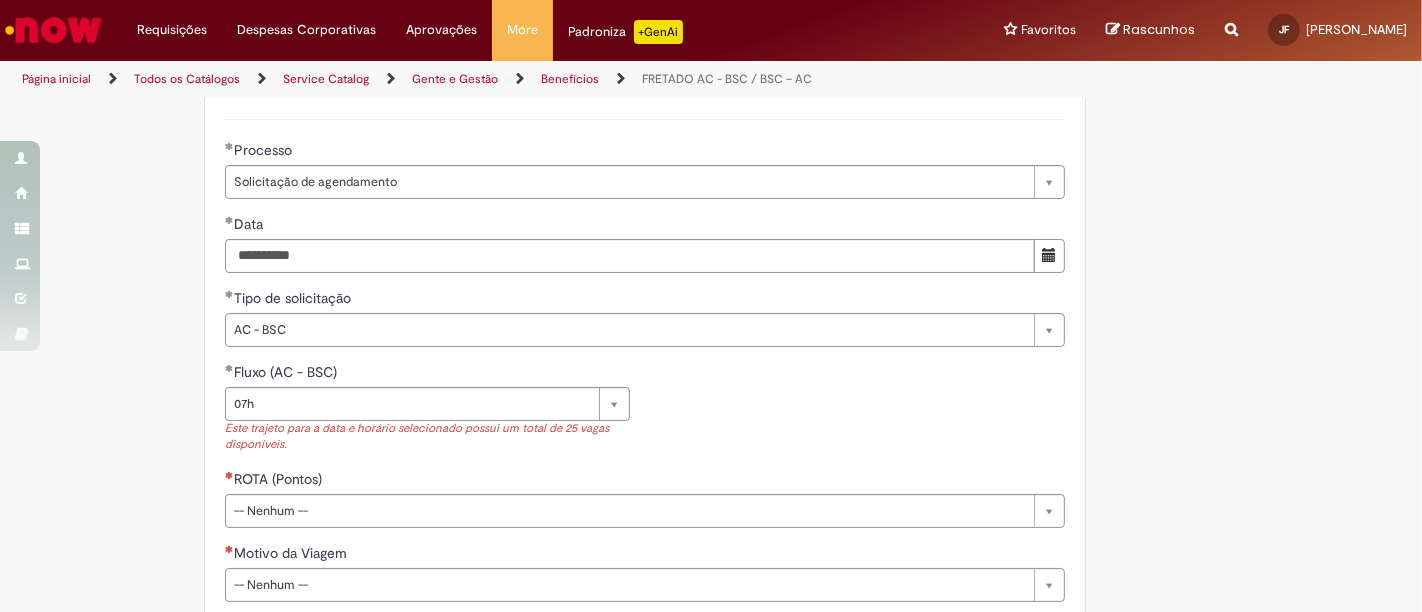 scroll, scrollTop: 1000, scrollLeft: 0, axis: vertical 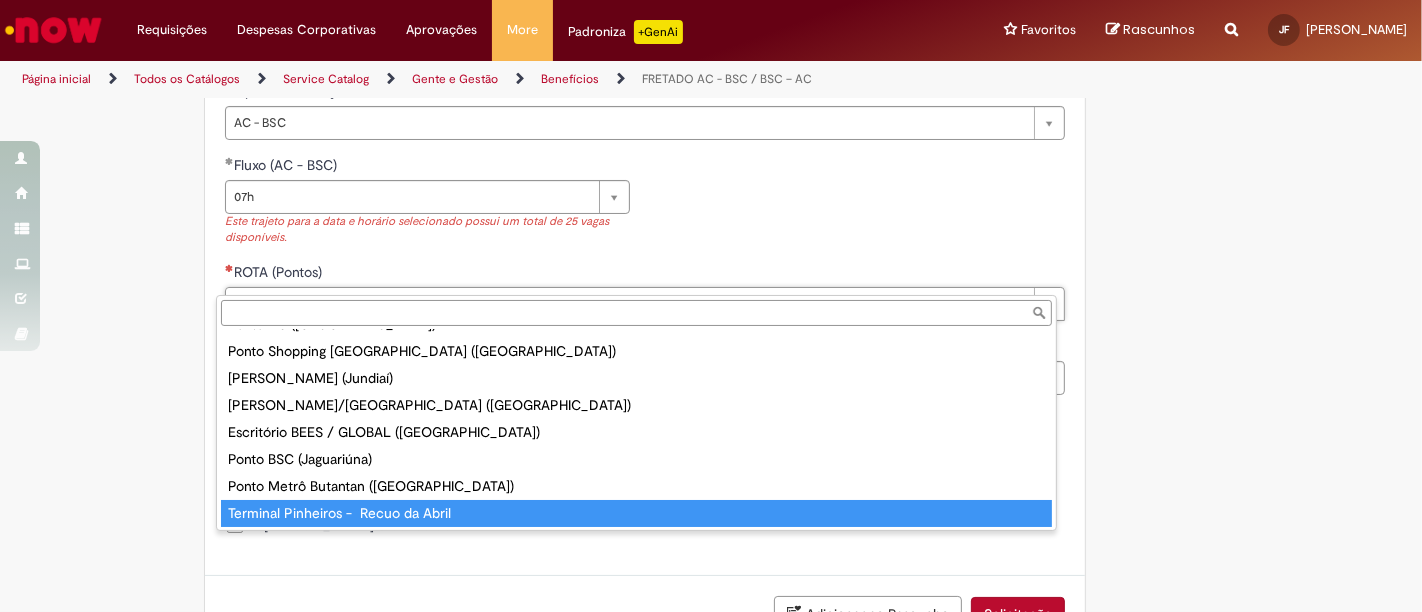 type on "**********" 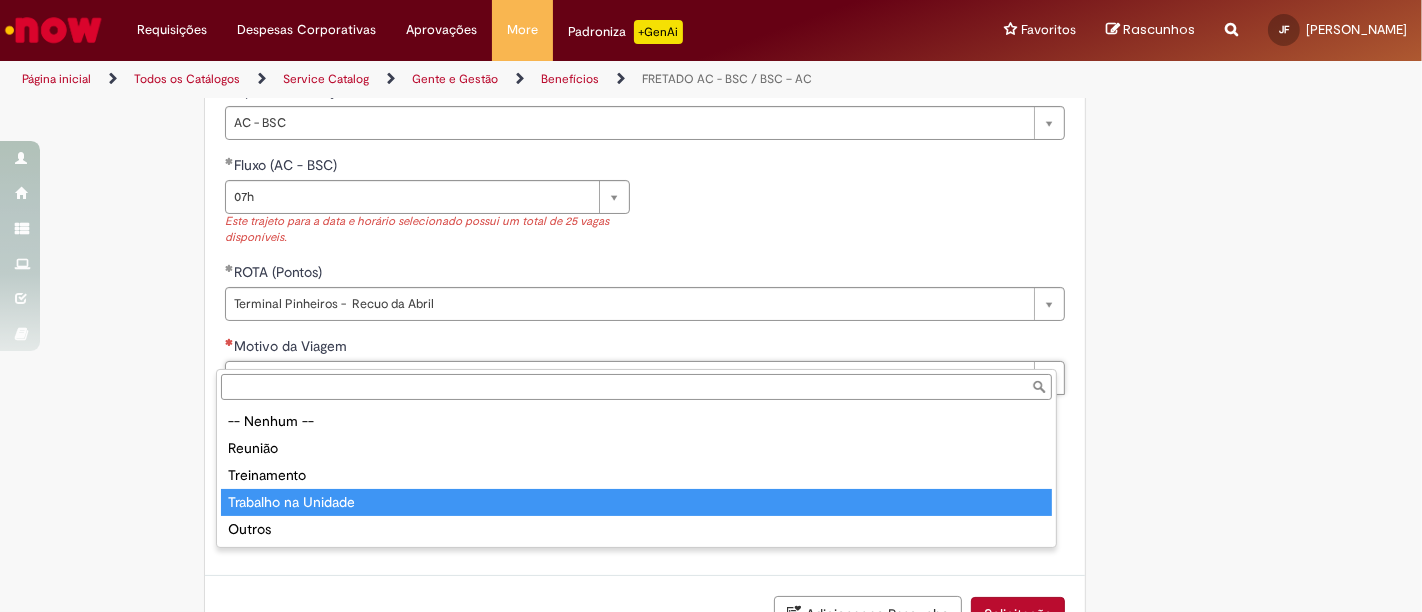 type on "**********" 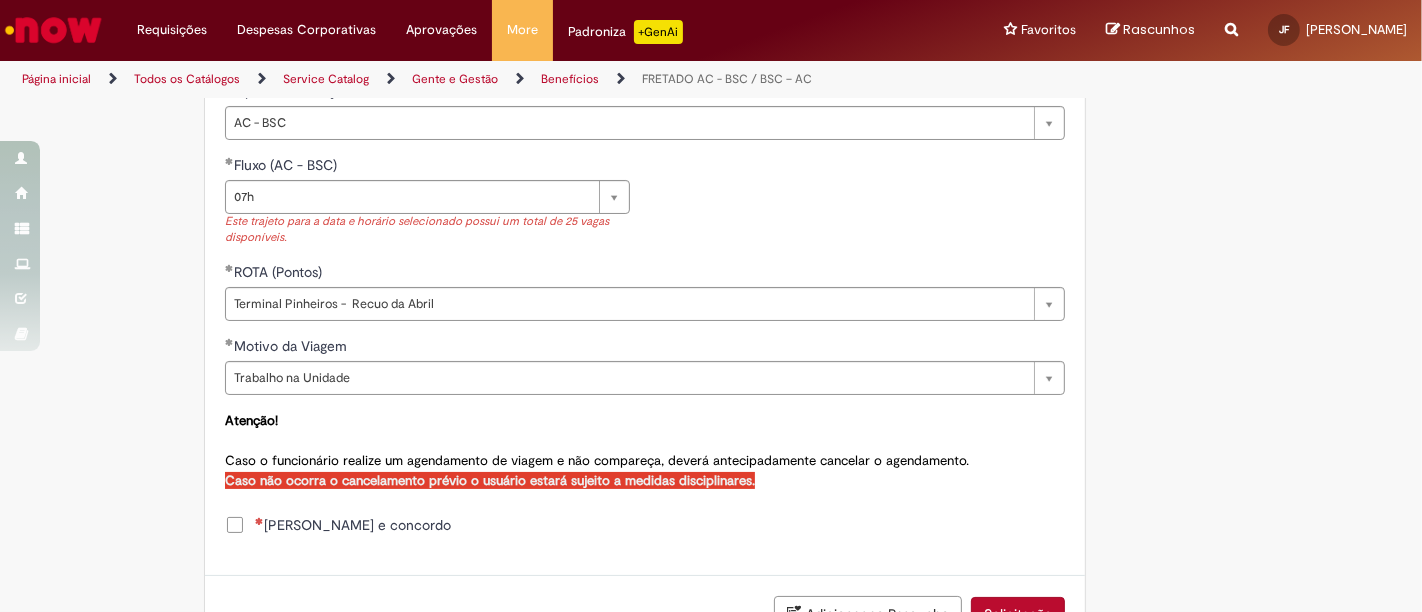 click on "**********" at bounding box center (613, -70) 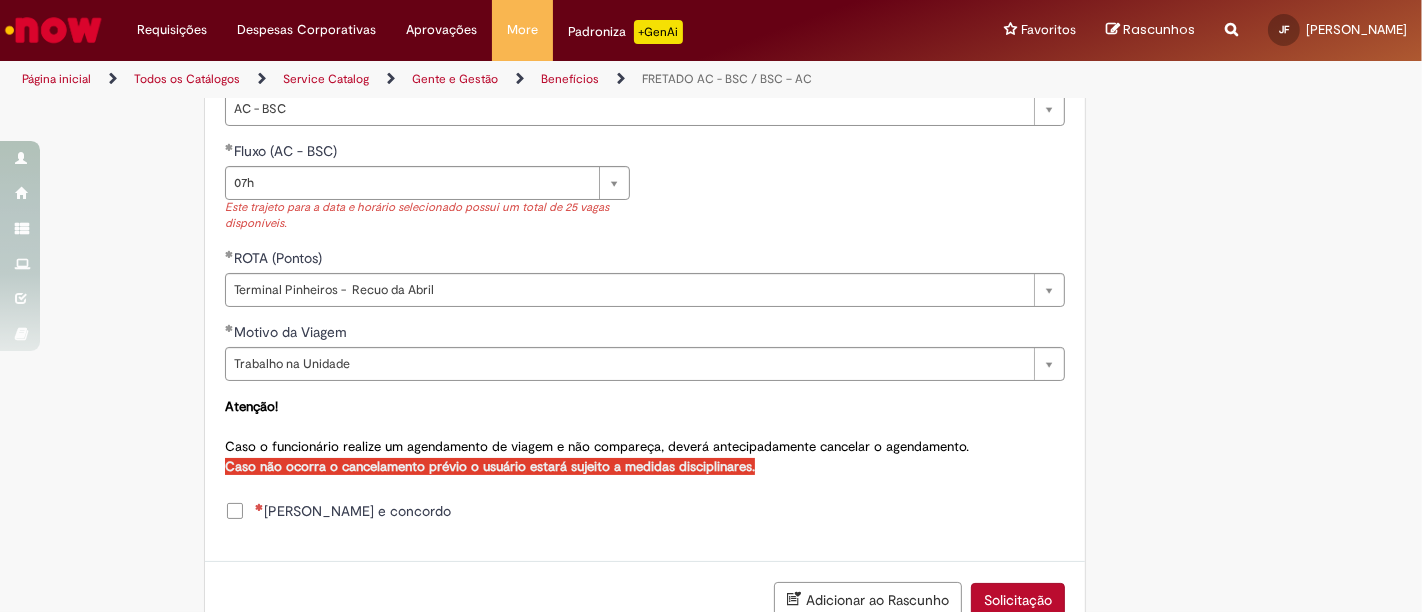 scroll, scrollTop: 1111, scrollLeft: 0, axis: vertical 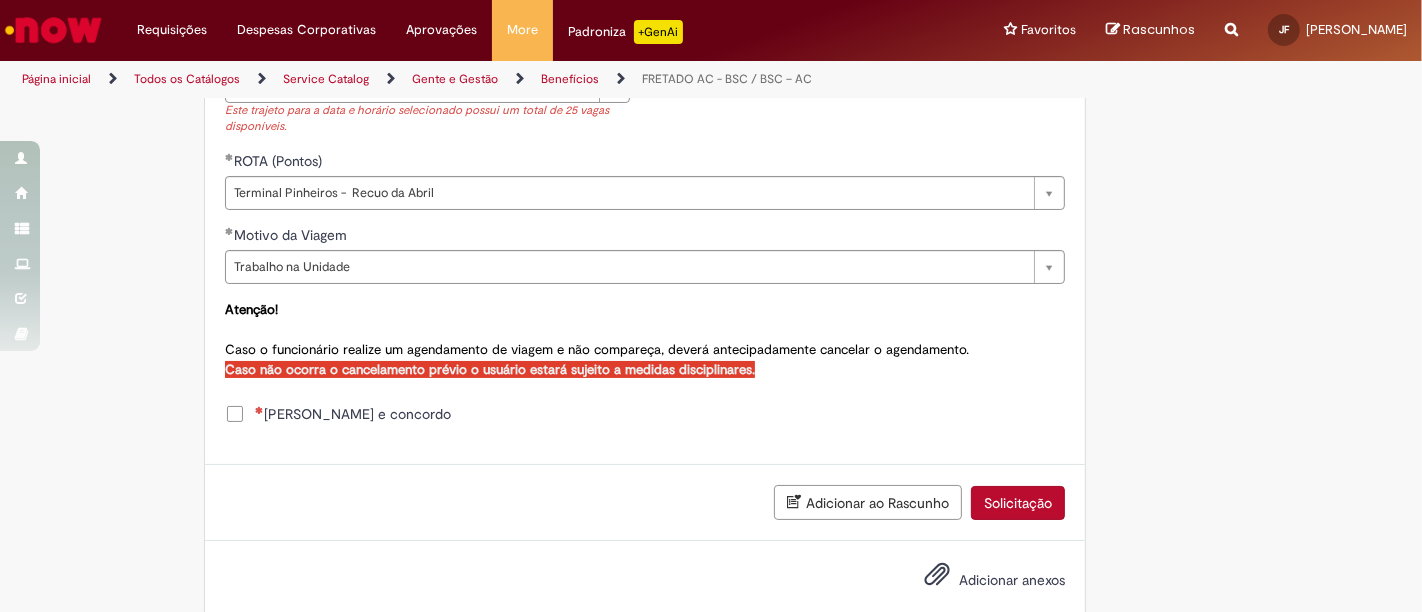 click on "Li e concordo" at bounding box center [353, 414] 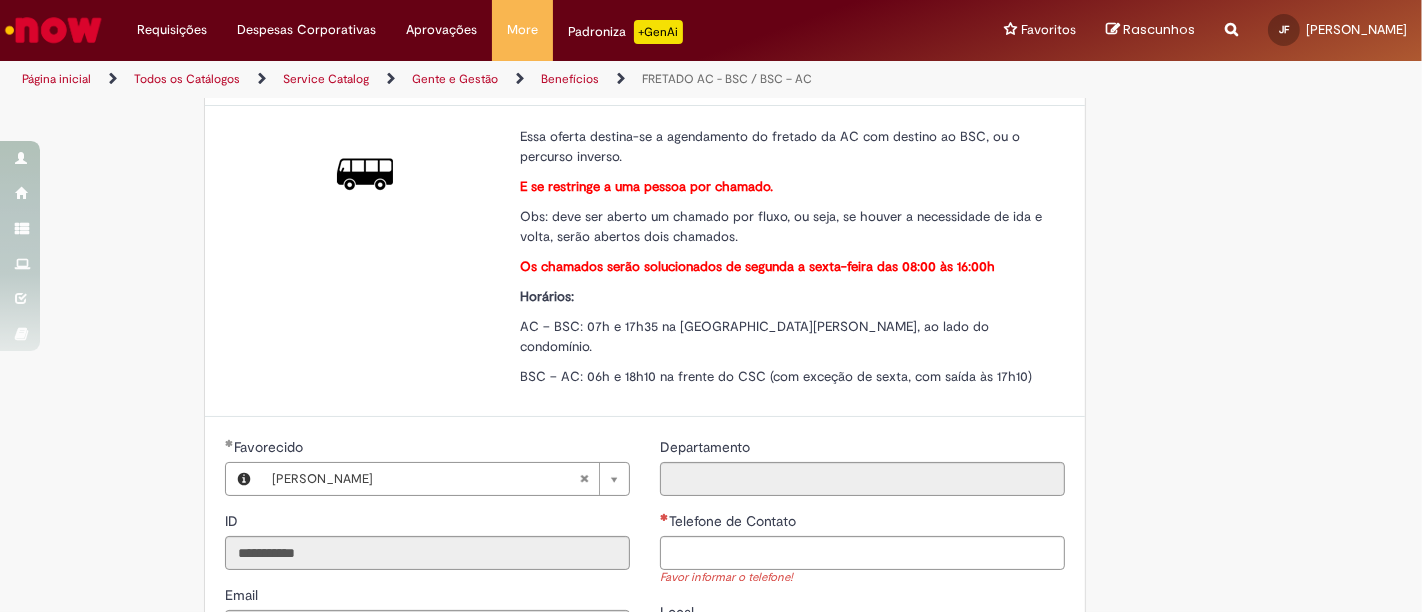 scroll, scrollTop: 0, scrollLeft: 0, axis: both 